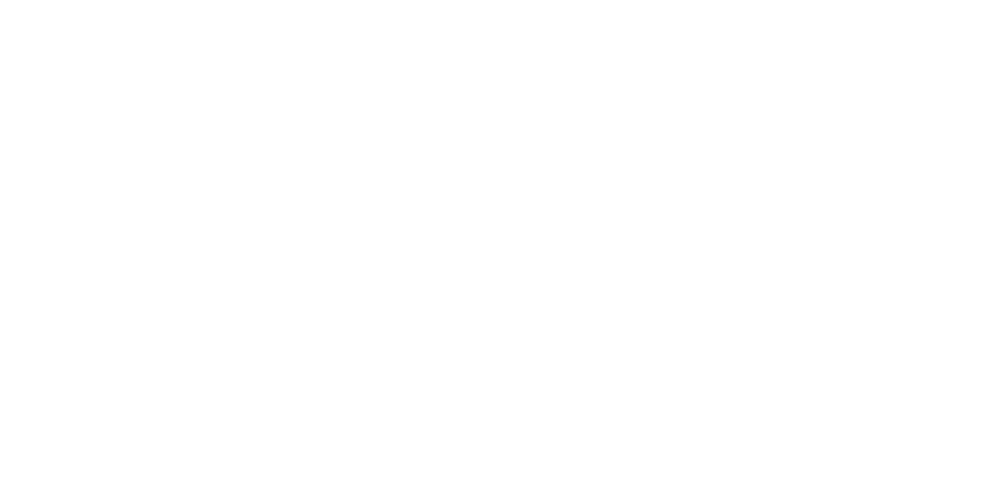 scroll, scrollTop: 0, scrollLeft: 0, axis: both 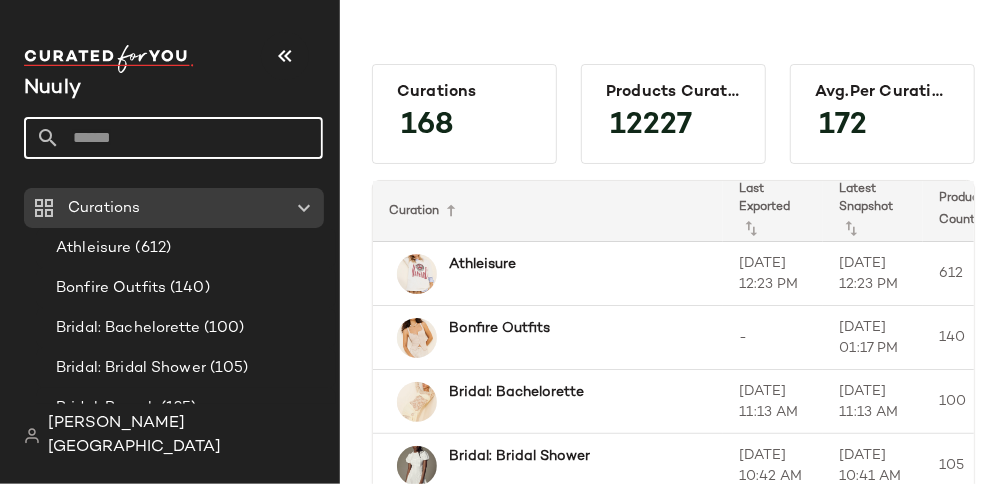 click 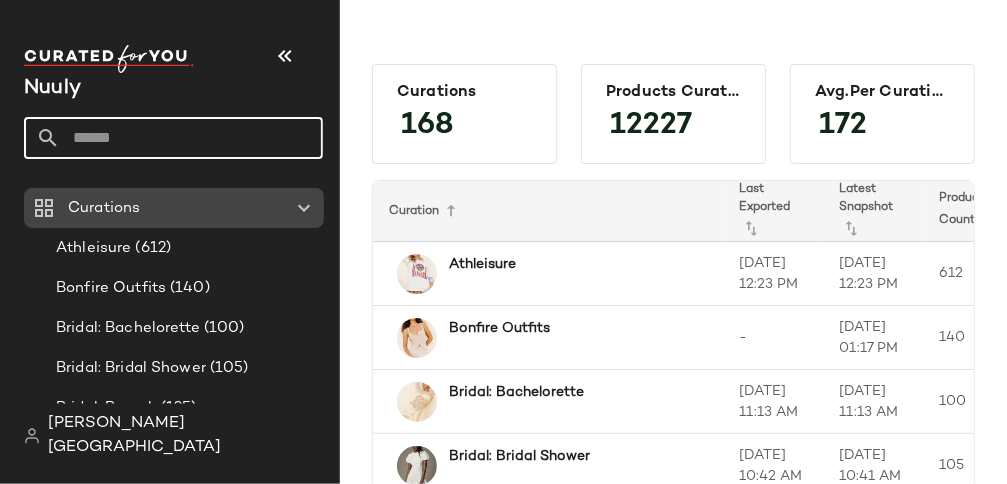 click 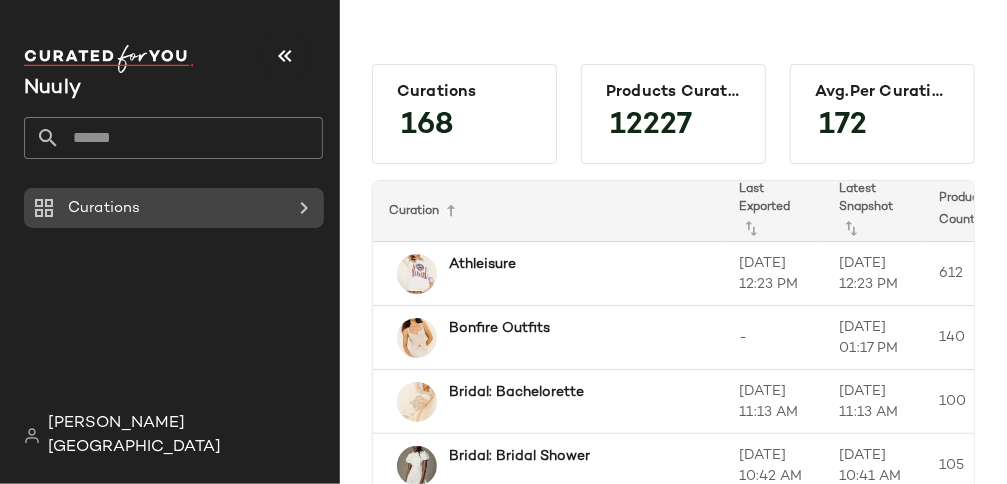 click 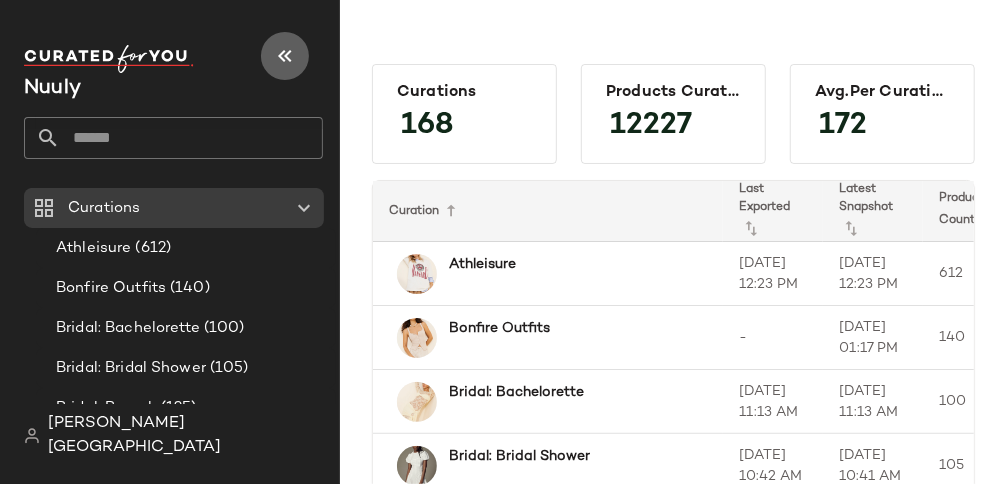 click at bounding box center [285, 56] 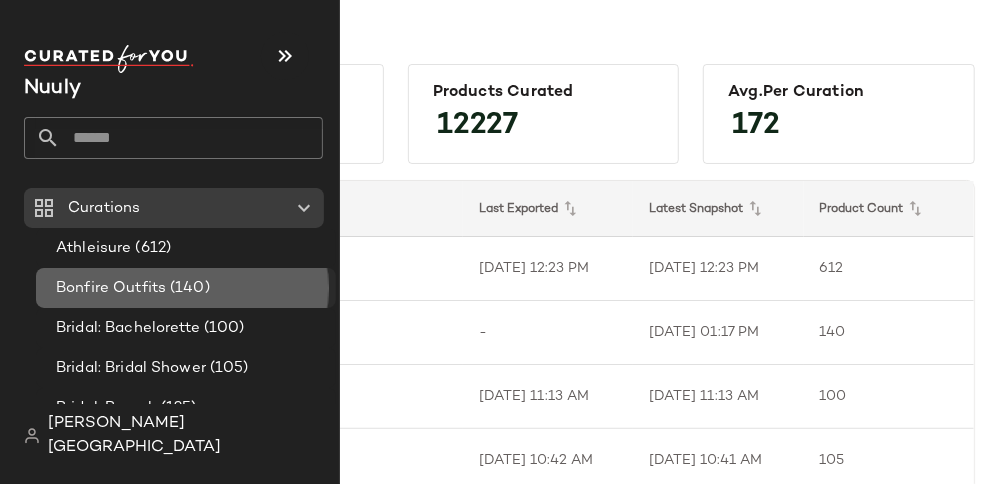 click on "Bonfire Outfits" at bounding box center [111, 288] 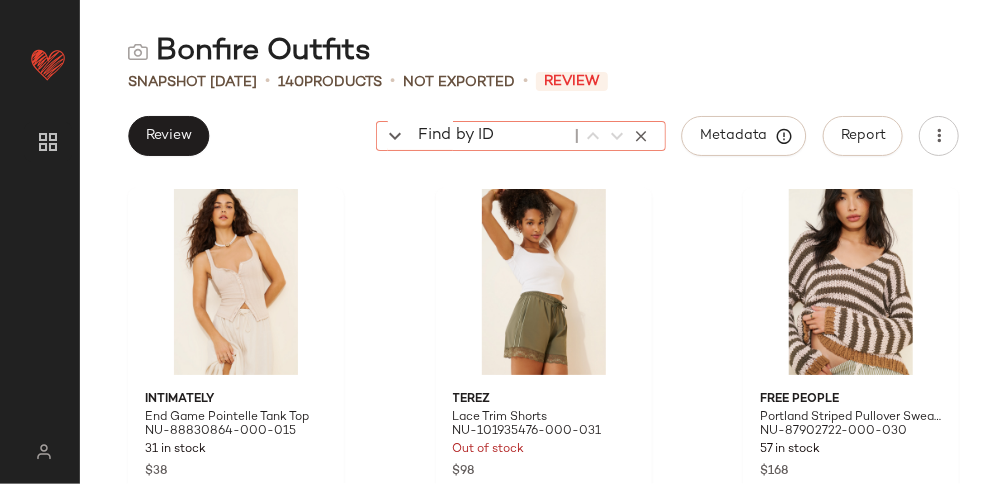 click on "Find by ID Find by ID" 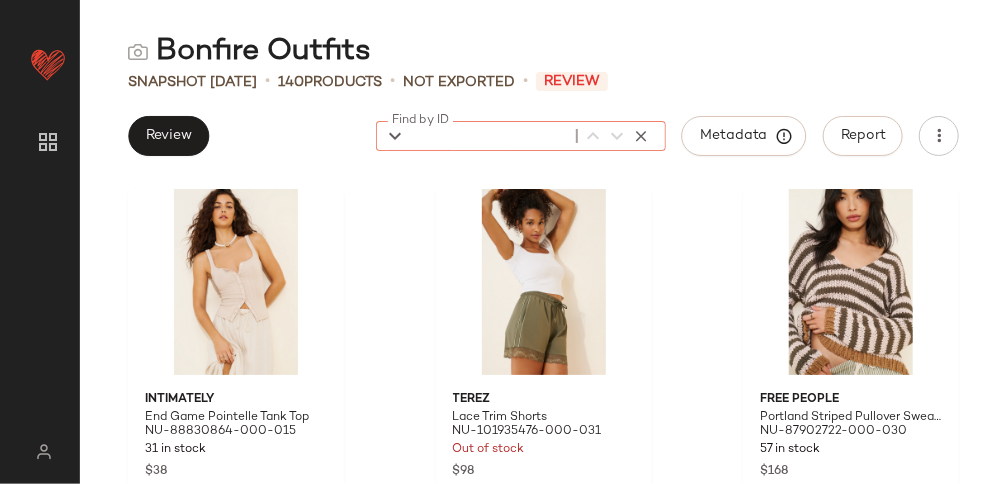 paste on "**********" 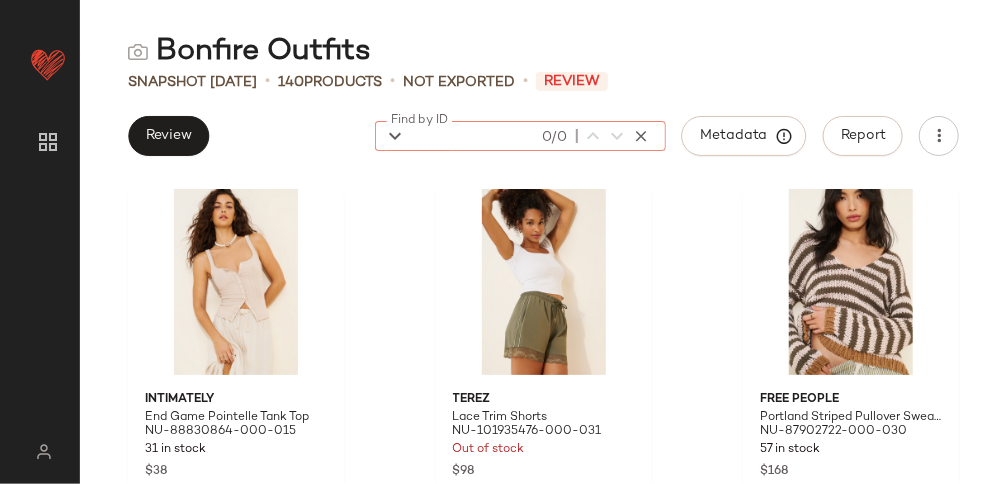 scroll, scrollTop: 0, scrollLeft: 0, axis: both 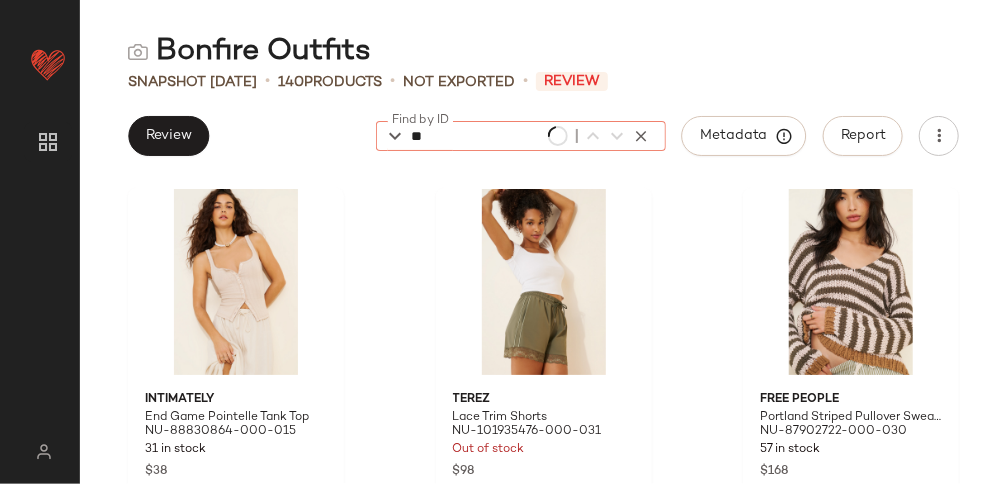 type on "*" 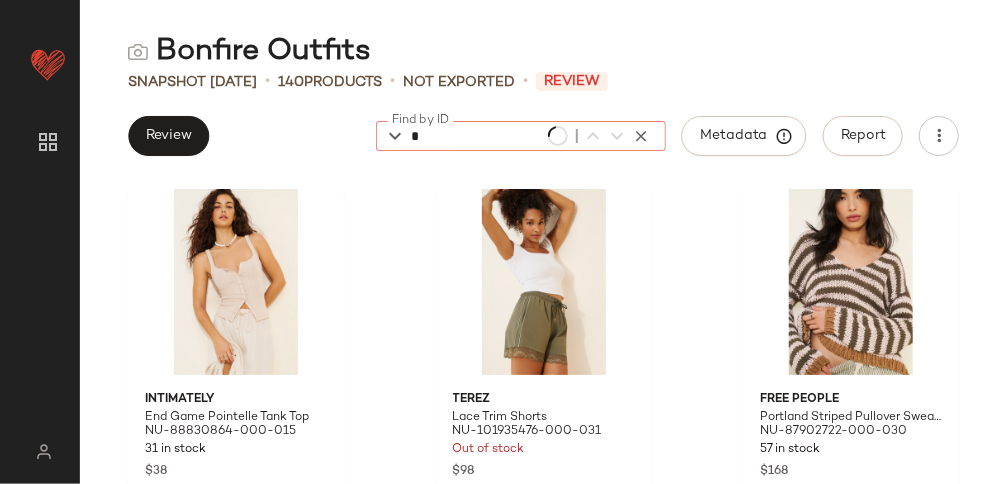 type 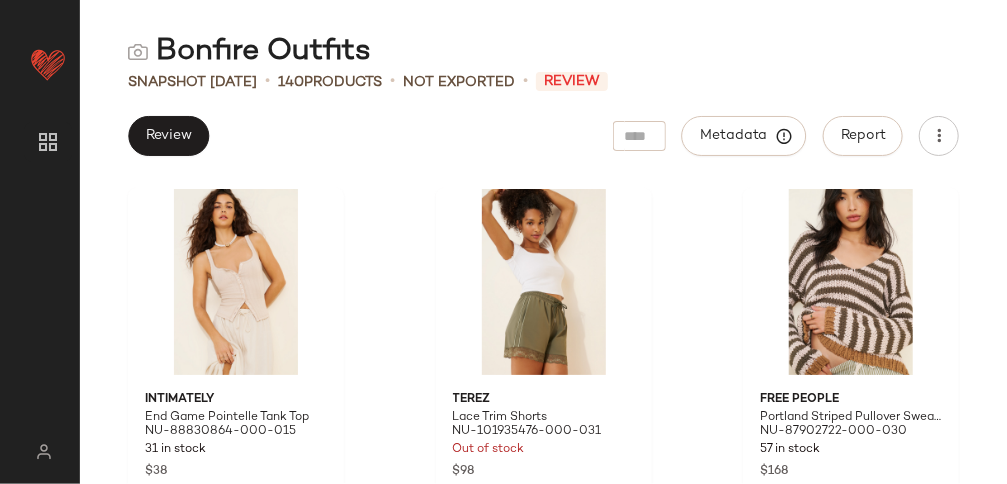 click on "Bonfire Outfits" 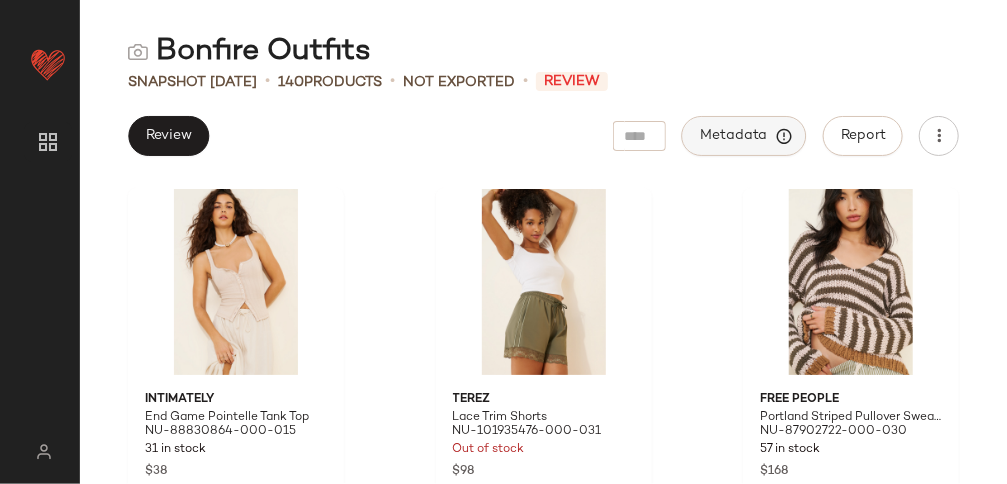 click on "Metadata" 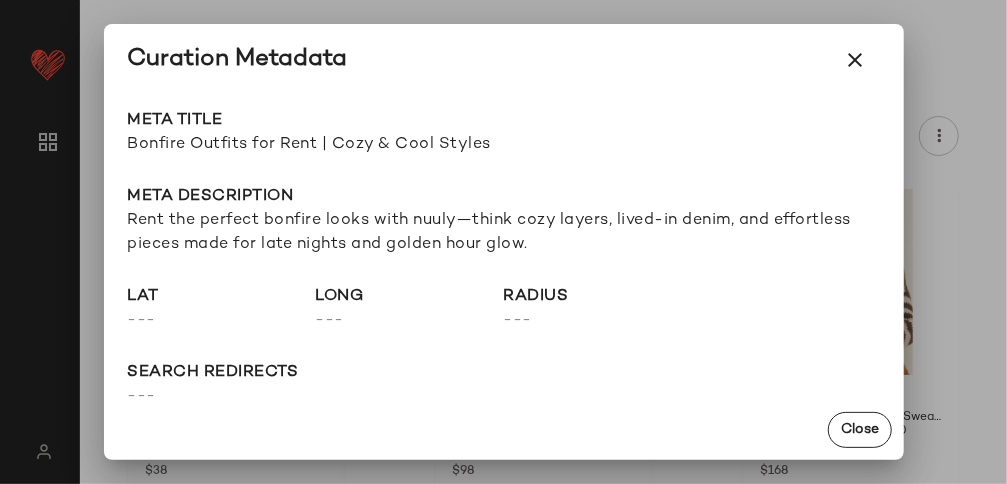 scroll, scrollTop: 0, scrollLeft: 0, axis: both 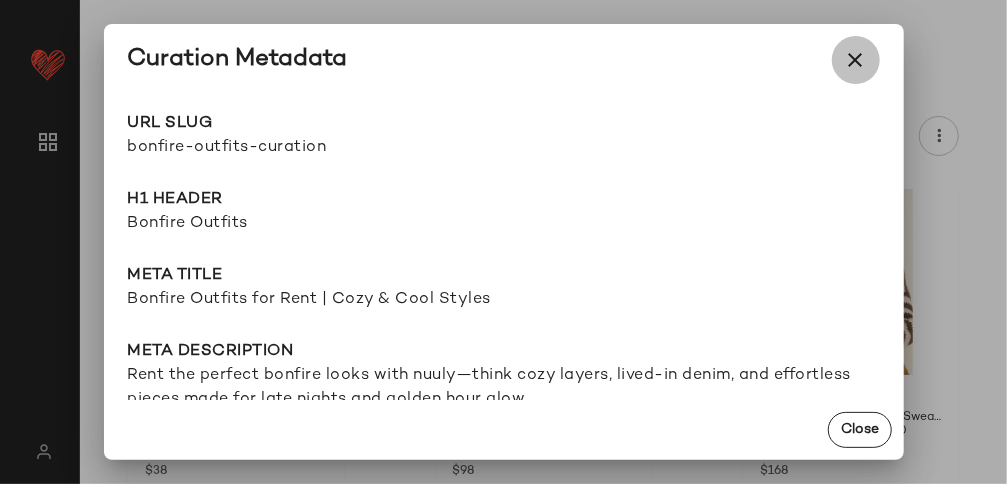 click at bounding box center [856, 60] 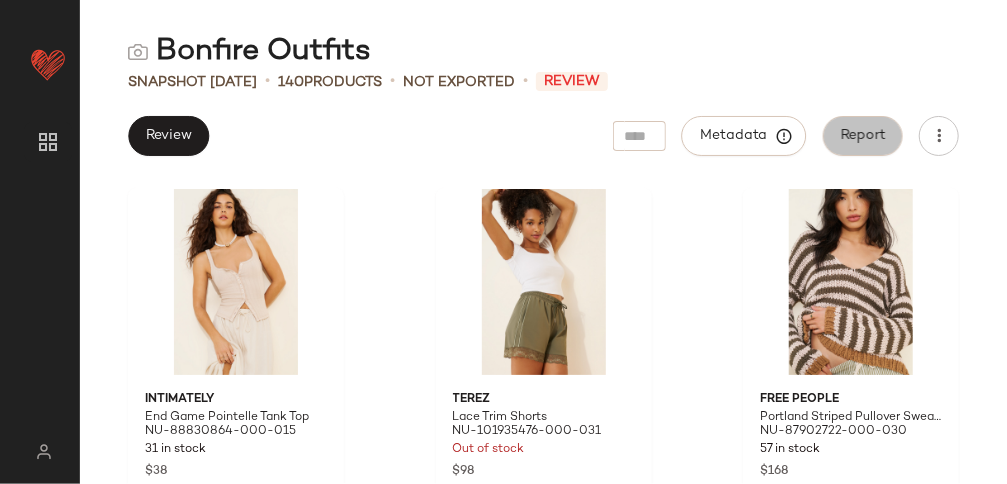 click on "Report" 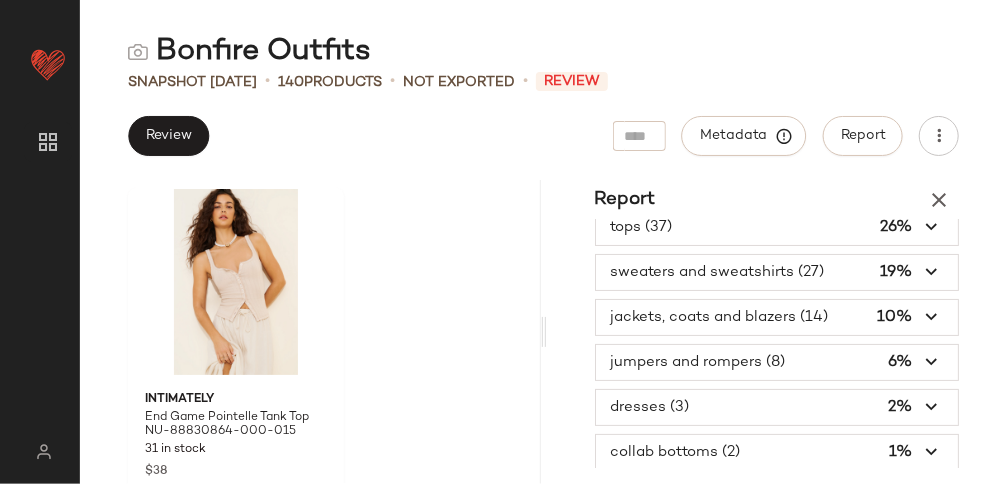 scroll, scrollTop: 284, scrollLeft: 0, axis: vertical 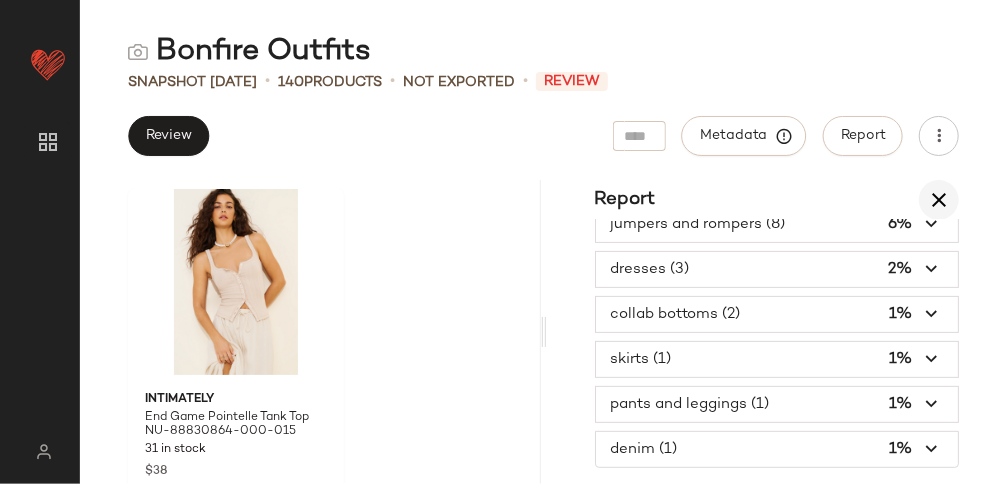 click at bounding box center (939, 200) 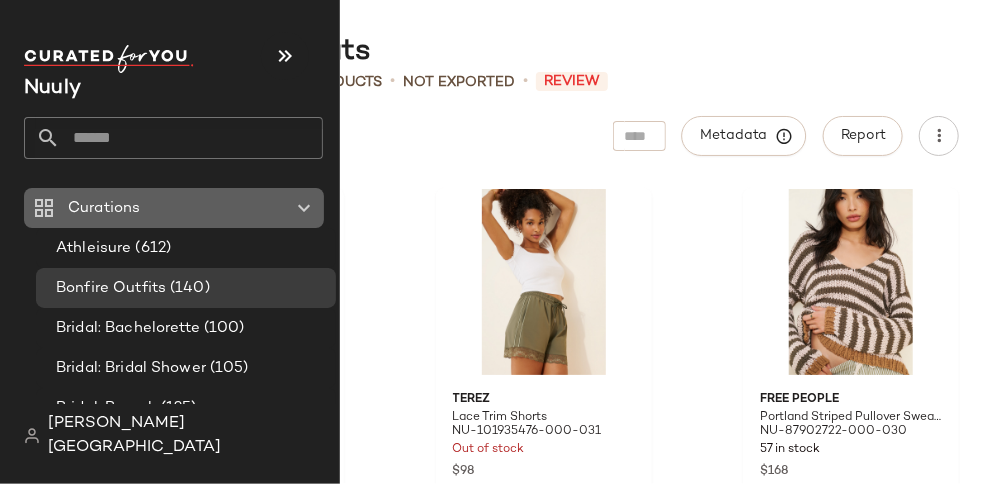 click on "Curations" 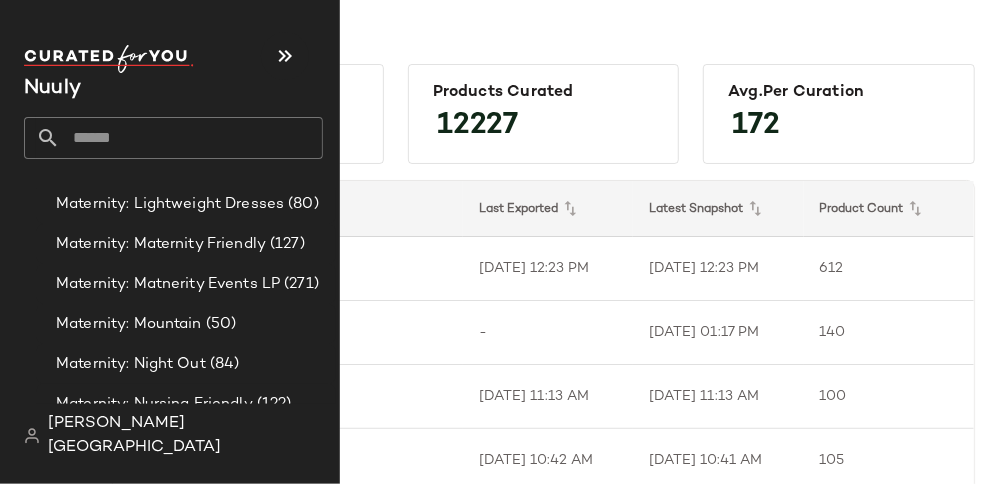 scroll, scrollTop: 0, scrollLeft: 0, axis: both 